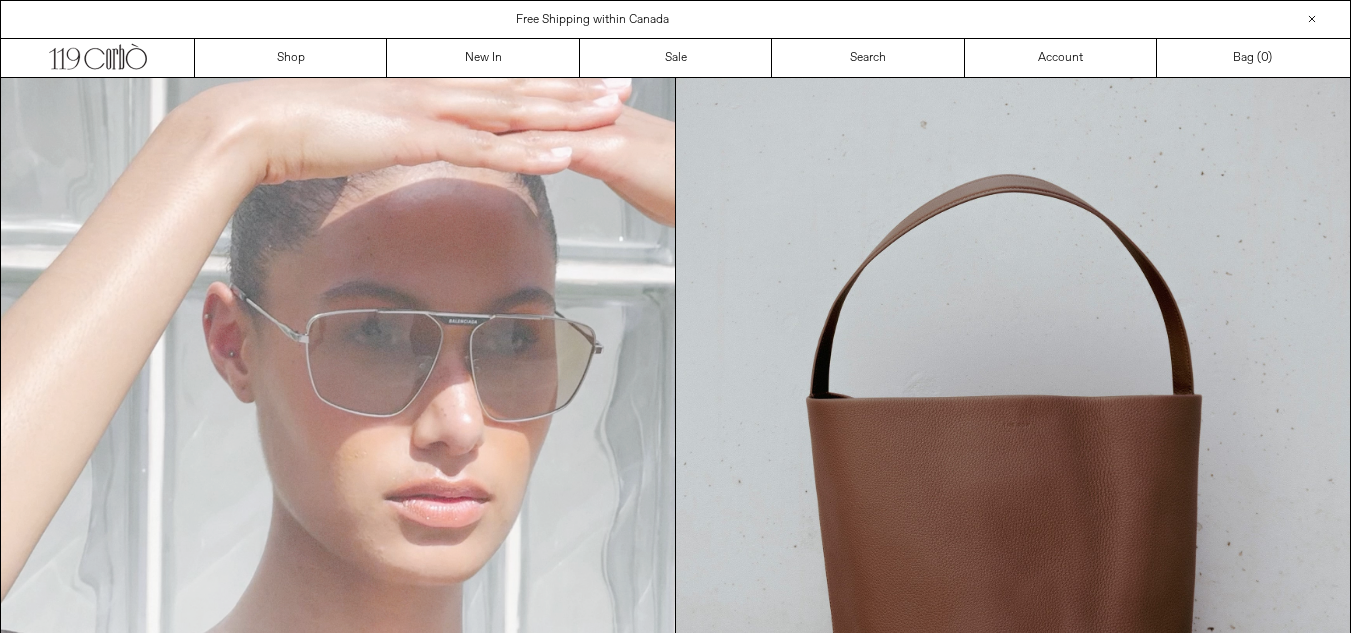 scroll, scrollTop: 0, scrollLeft: 0, axis: both 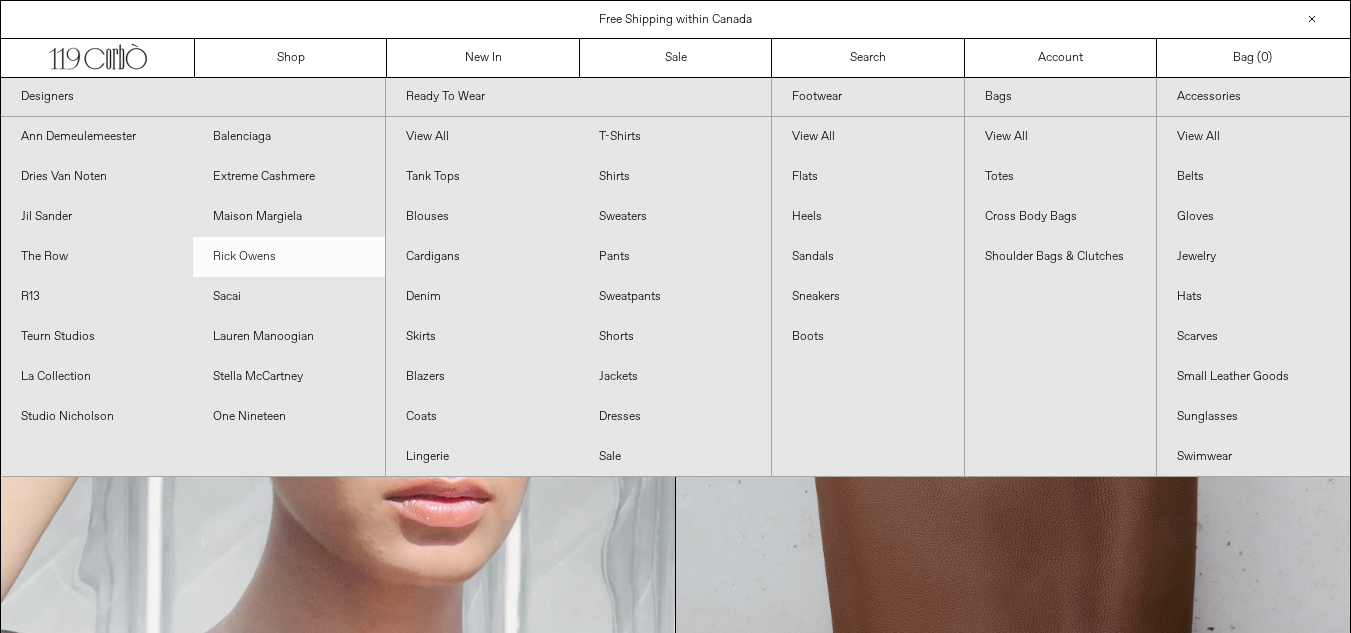 click on "Rick Owens" at bounding box center (289, 257) 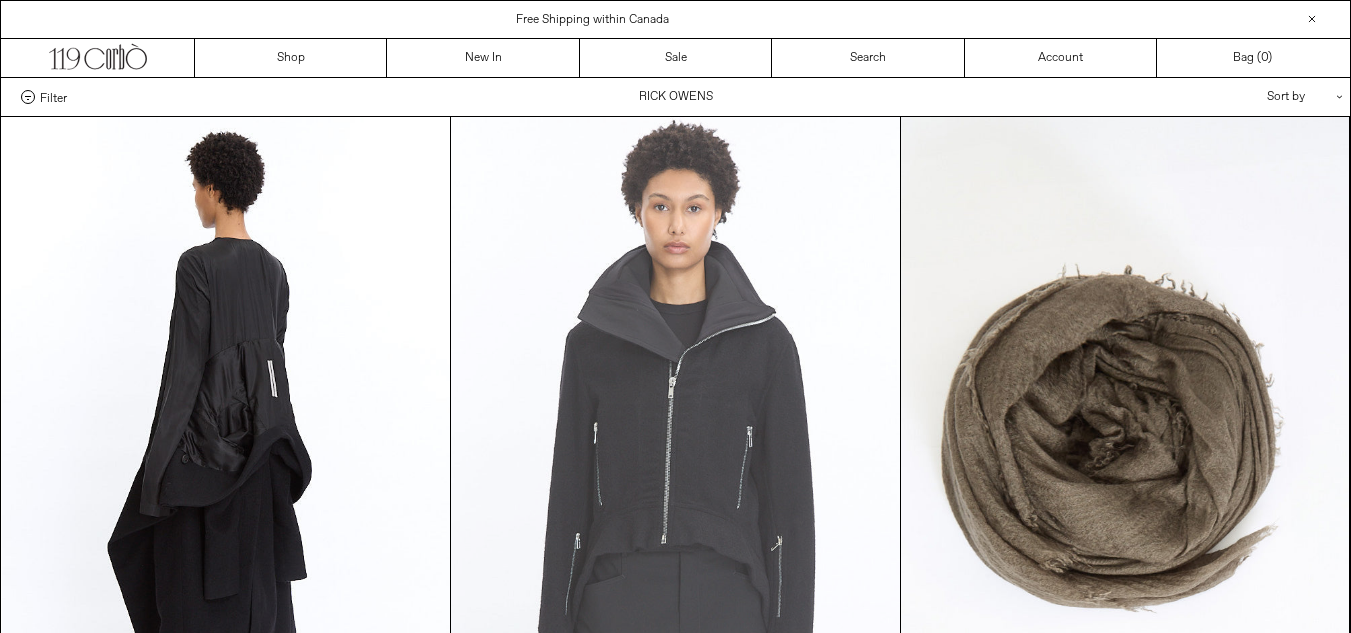 scroll, scrollTop: 0, scrollLeft: 0, axis: both 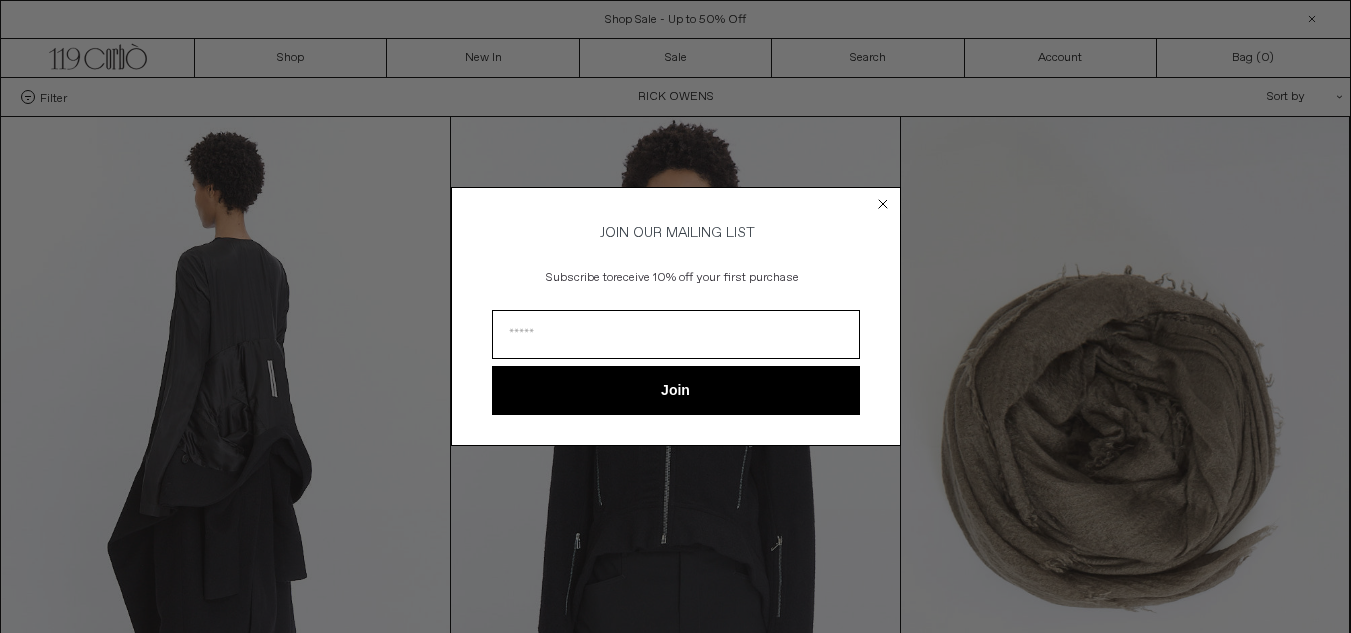 click 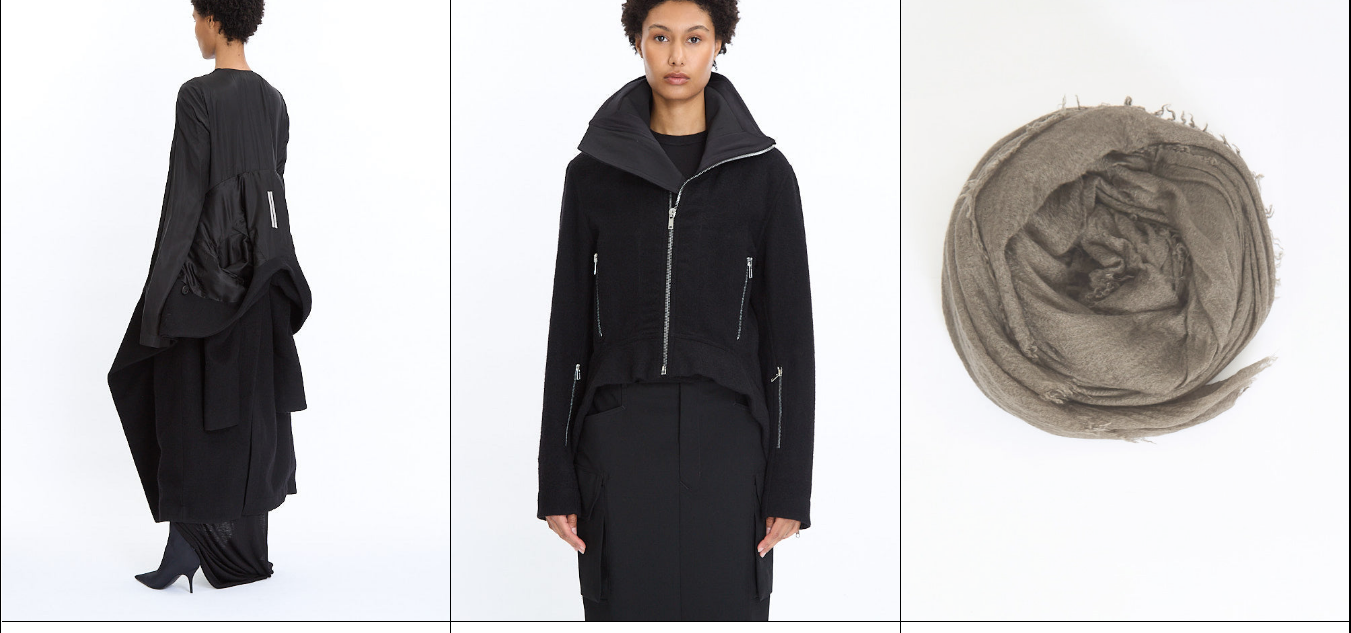 scroll, scrollTop: 200, scrollLeft: 0, axis: vertical 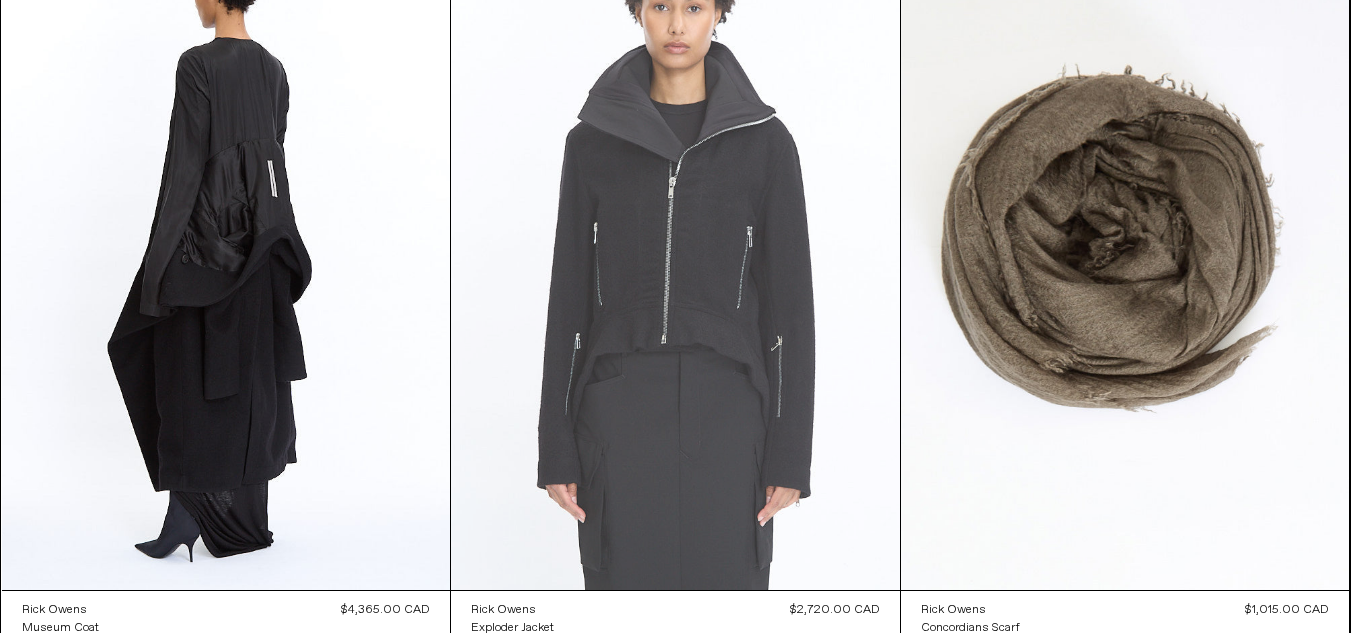 click at bounding box center [675, 253] 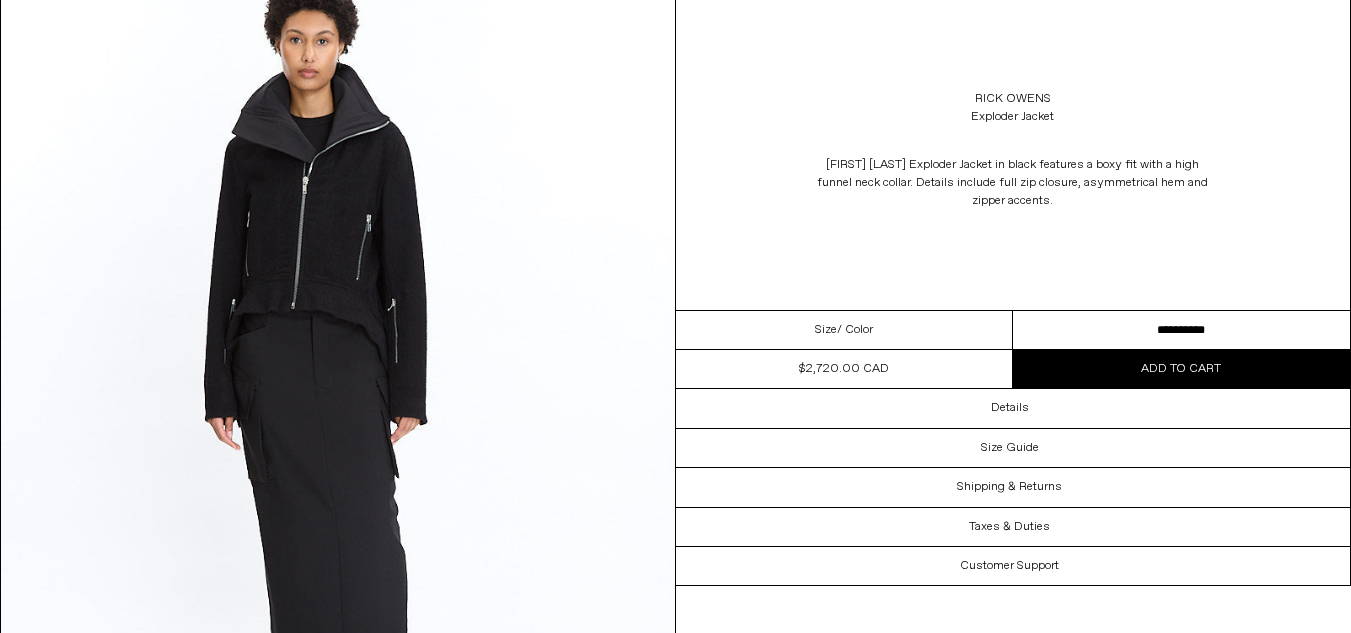scroll, scrollTop: 3500, scrollLeft: 0, axis: vertical 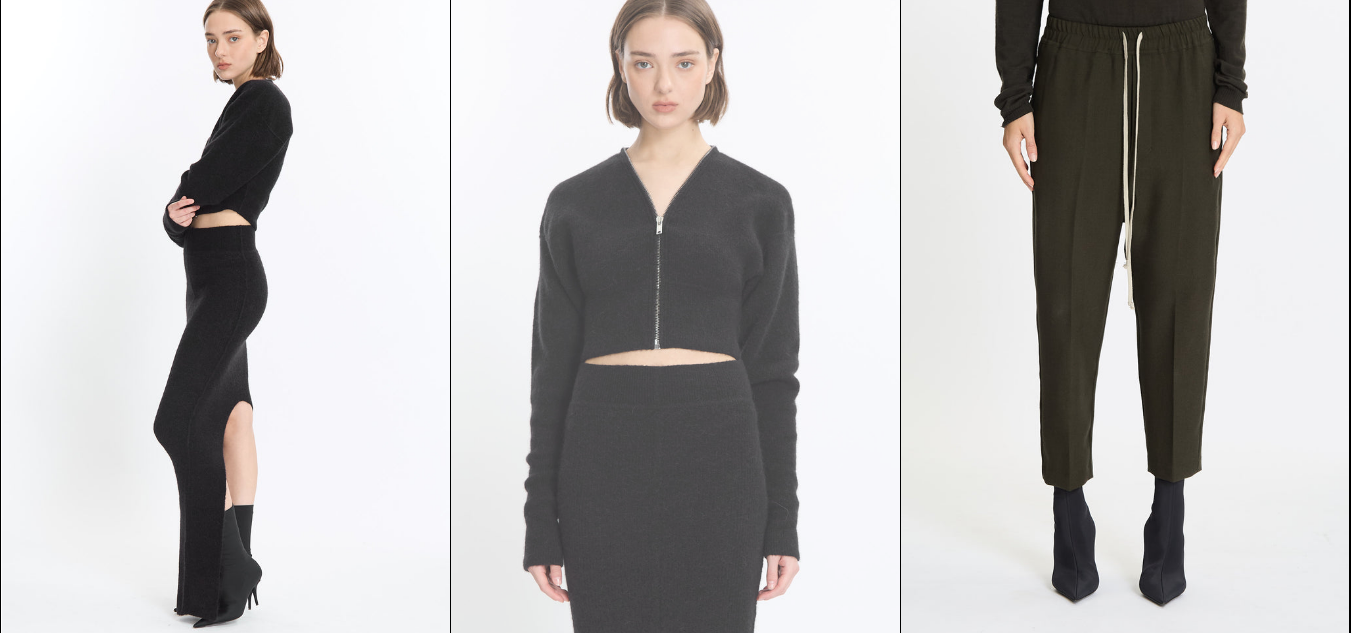 click at bounding box center (675, 305) 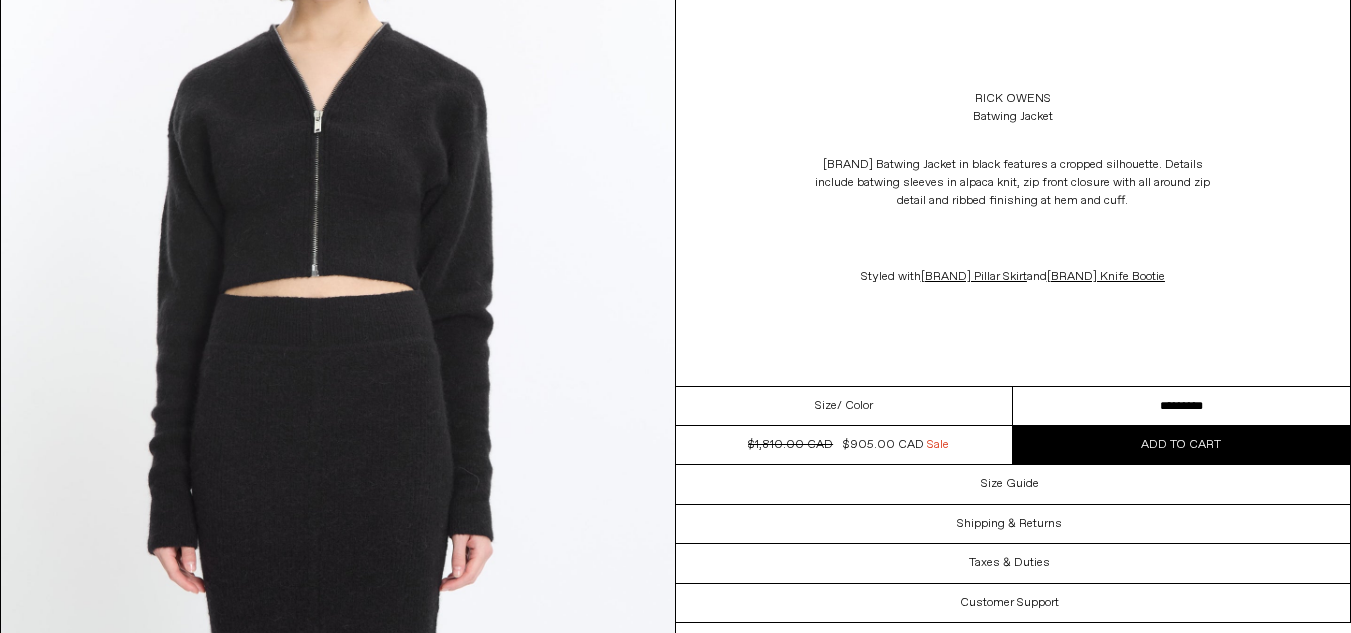 scroll, scrollTop: 200, scrollLeft: 0, axis: vertical 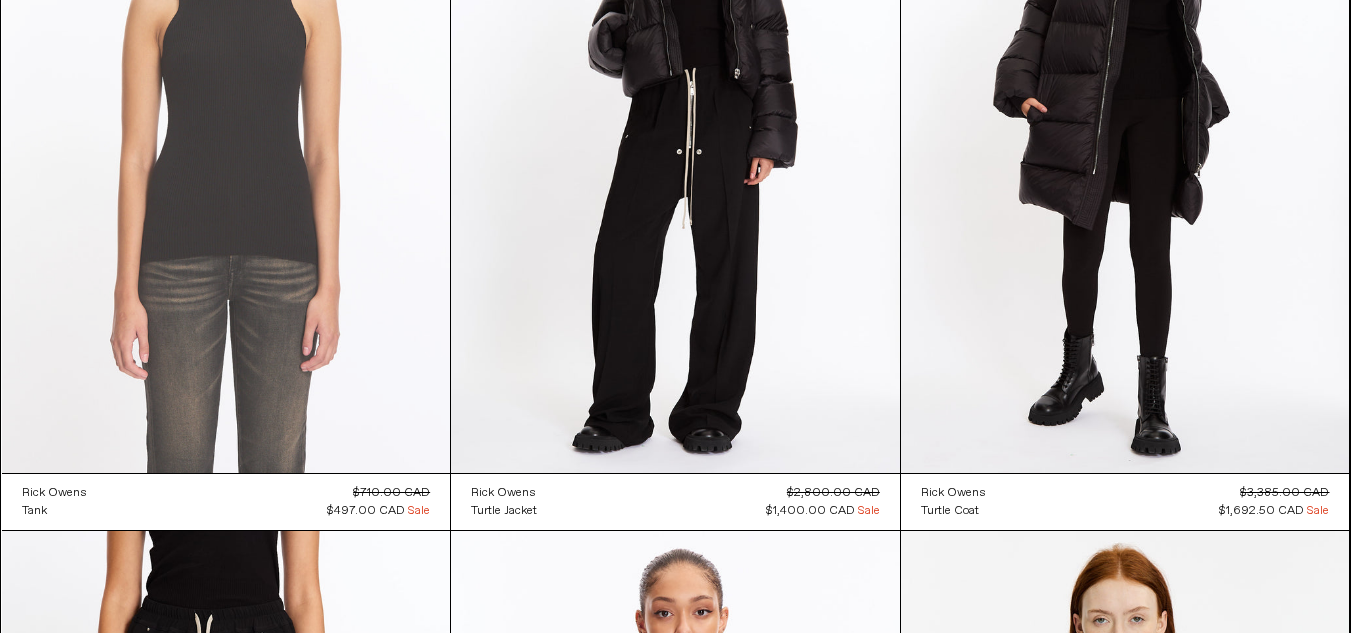 click at bounding box center (226, 136) 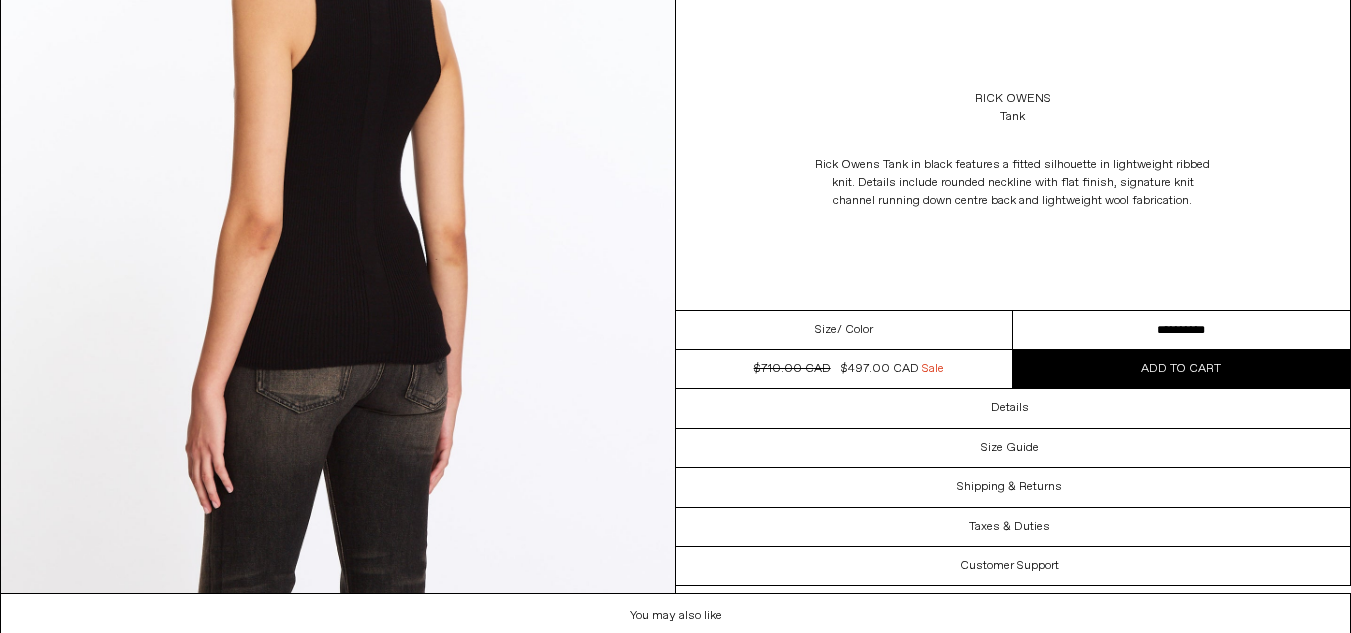 scroll, scrollTop: 3200, scrollLeft: 0, axis: vertical 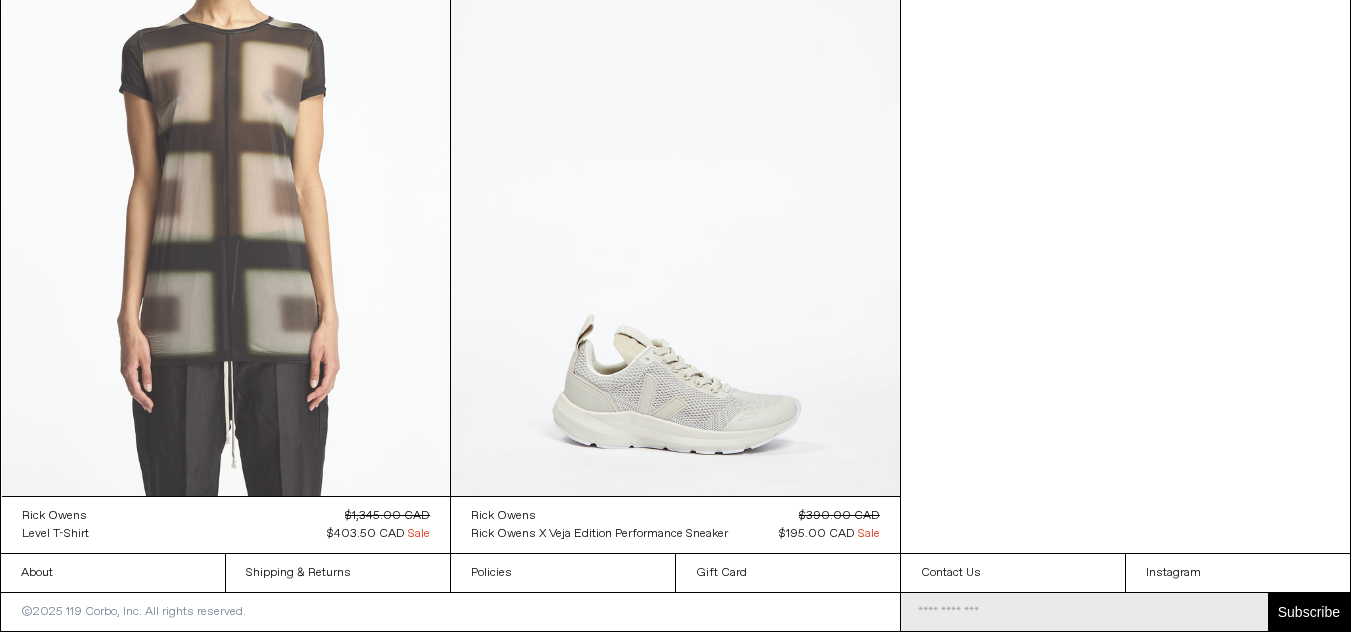 click at bounding box center (226, 159) 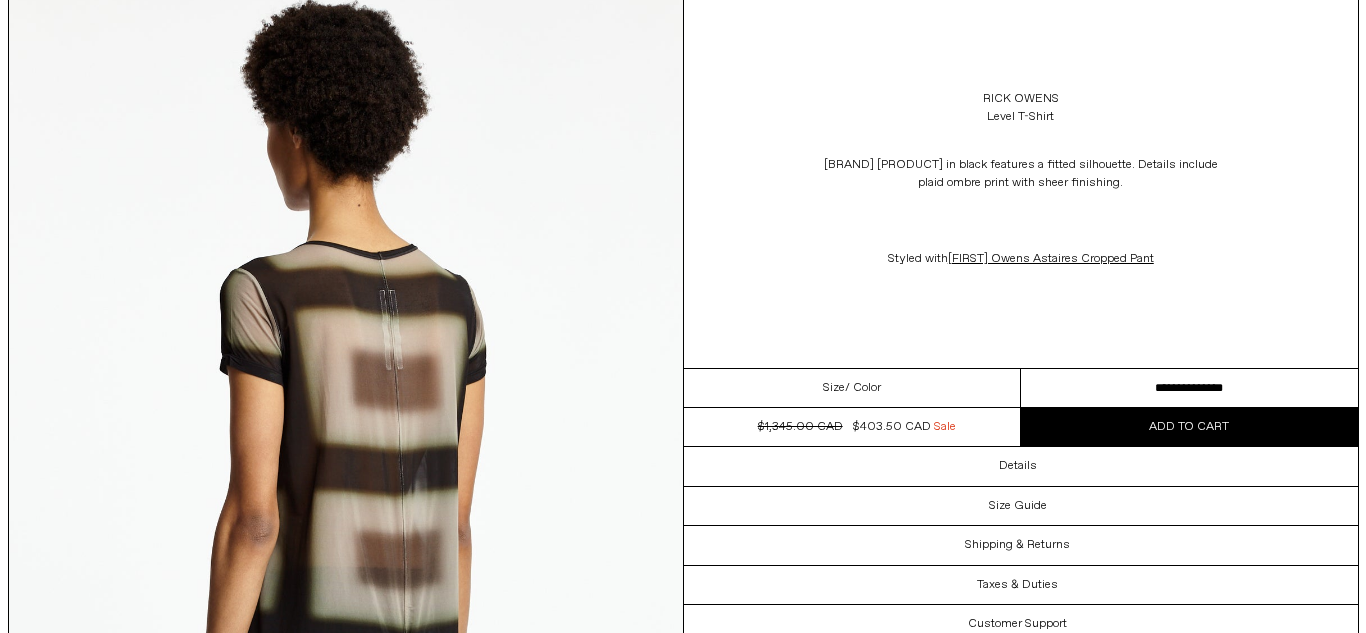 scroll, scrollTop: 2169, scrollLeft: 0, axis: vertical 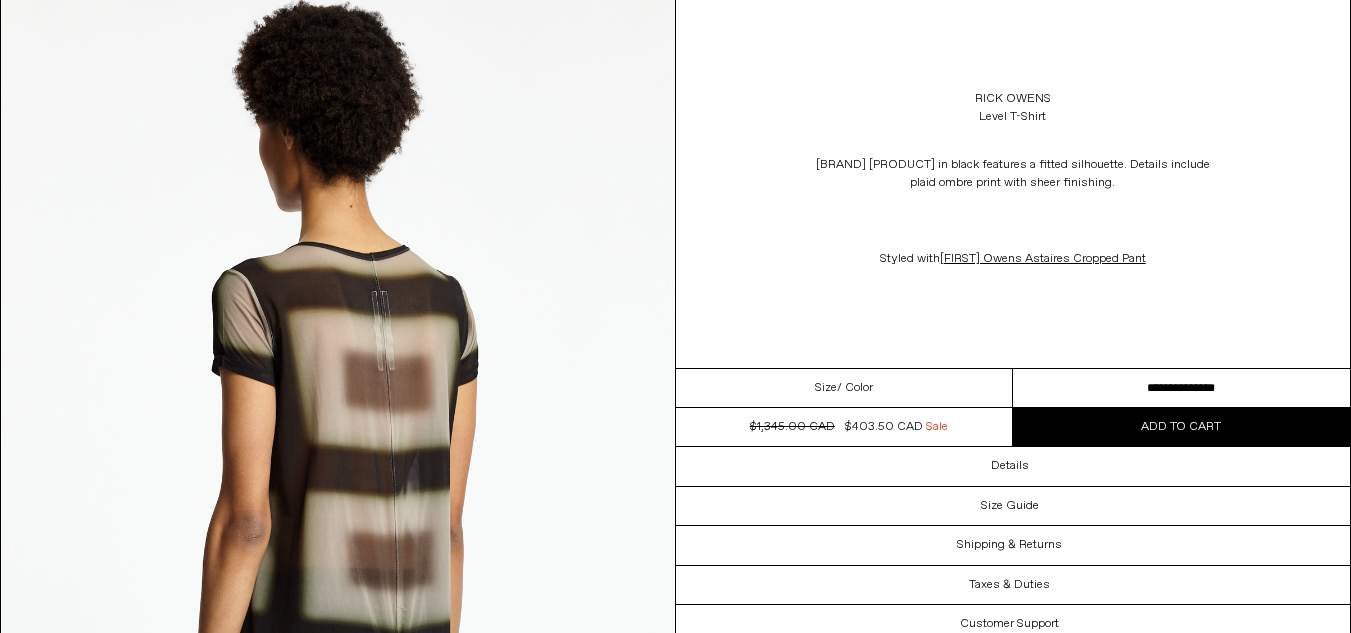 click at bounding box center (338, 475) 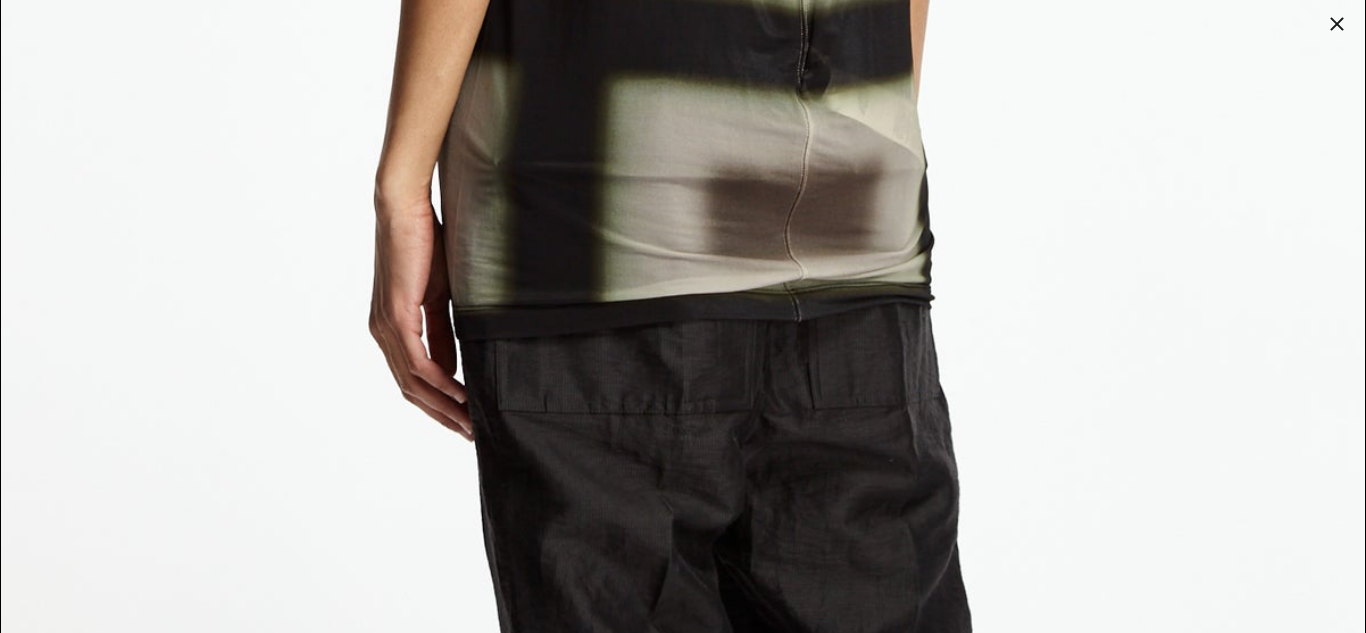 scroll, scrollTop: 5442, scrollLeft: 0, axis: vertical 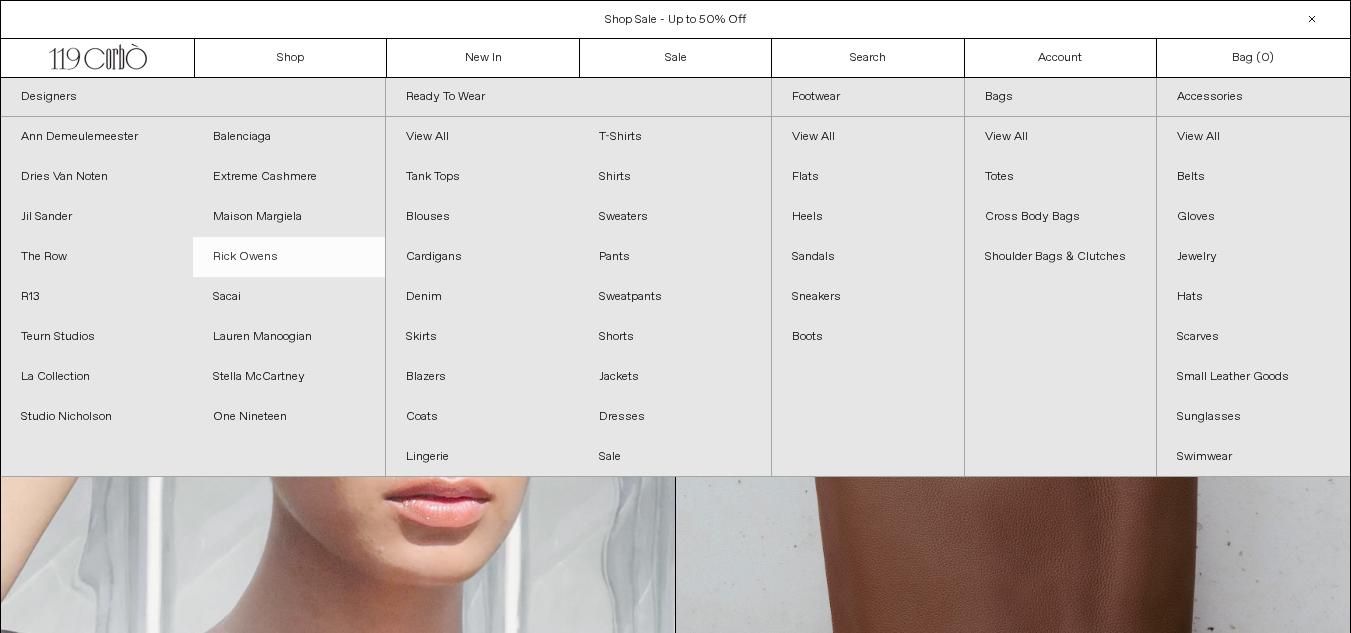 click on "Rick Owens" at bounding box center (289, 257) 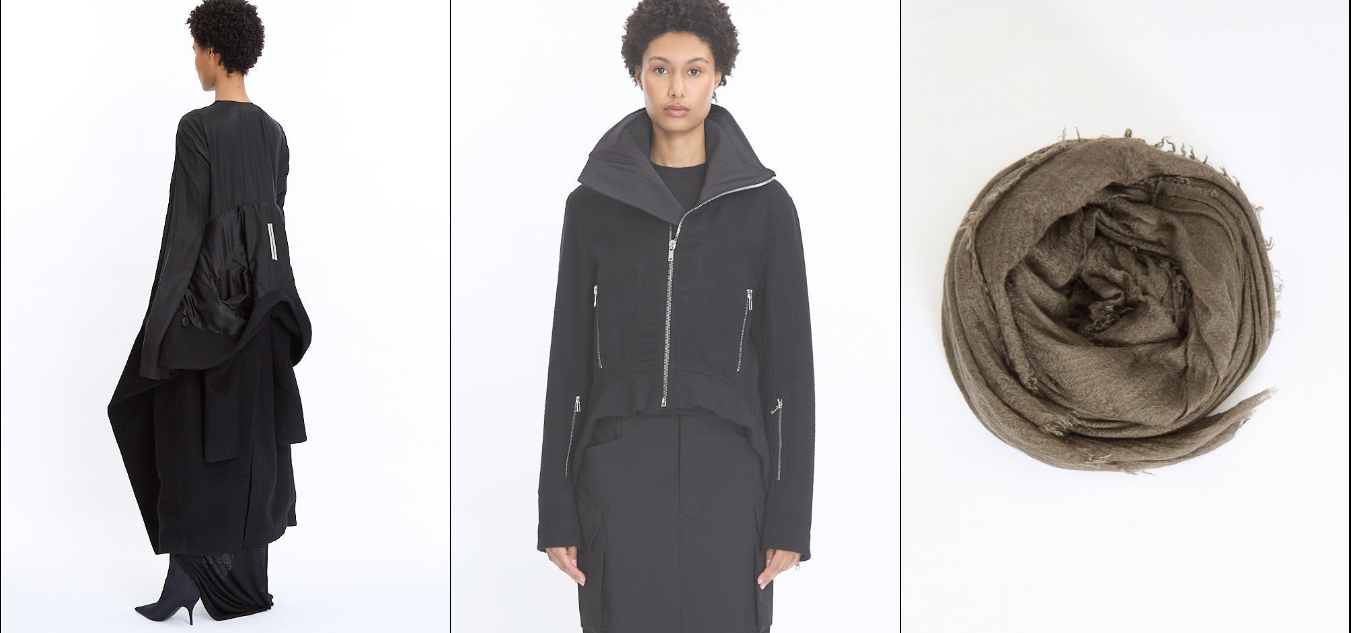 scroll, scrollTop: 100, scrollLeft: 0, axis: vertical 